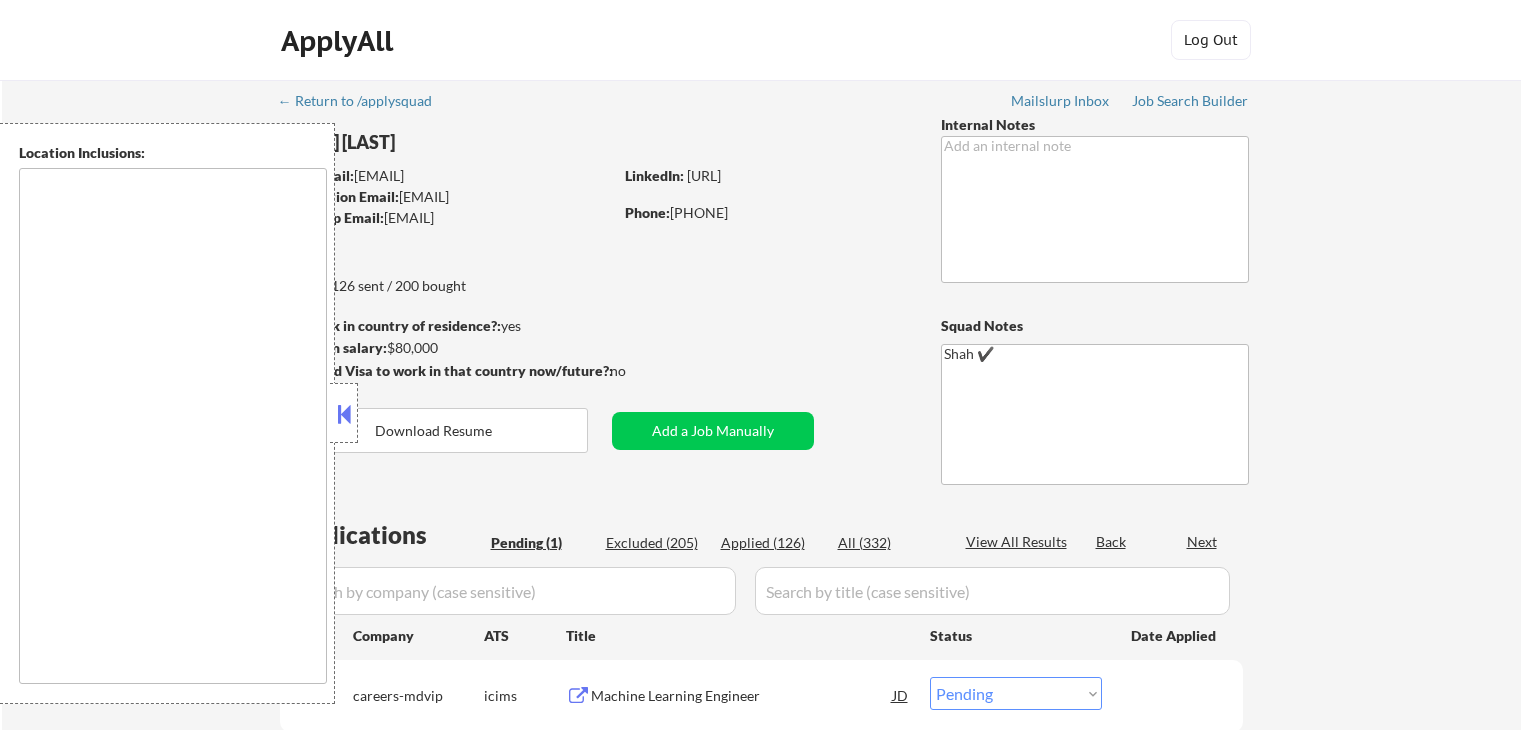 select on ""pending"" 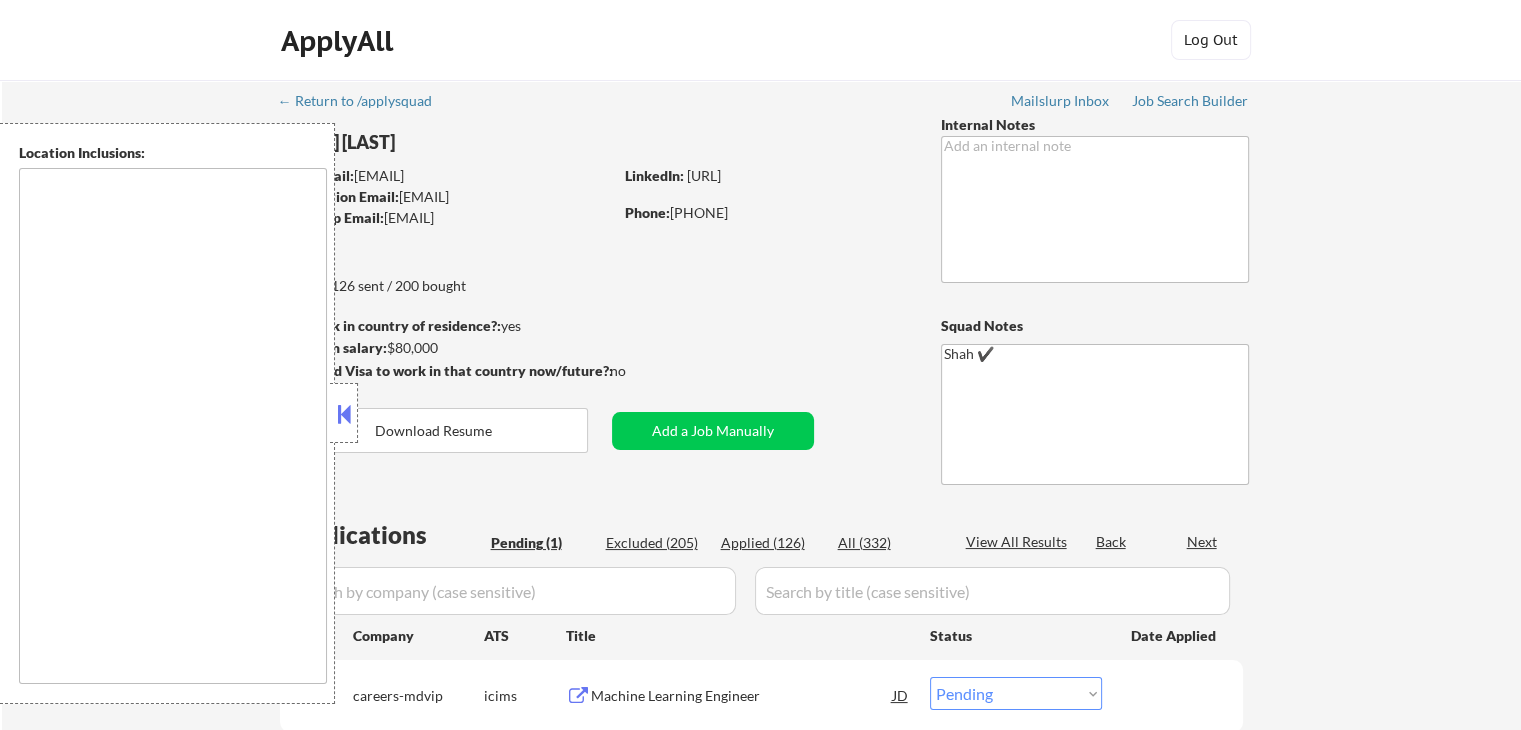 type on "Wilmington, DE New Castle, DE Elsmere, DE Newport, DE Claymont, DE Edgemoor, DE Bellefonte, DE Arden, DE Ardentown, DE Hockessin, DE Greenville, DE Talleyville, DE Pike Creek, DE Pike Creek Valley, DE Bear, DE Newark, DE Middletown, DE Chadds Ford, PA Garnet Valley, PA Marcus Hook, PA Aston, PA Chester, PA Brookhaven, PA Upland, PA Media, PA West Chester, PA Kennett Square, PA Avondale, PA Pennsville, NJ Carneys Point, NJ Deepwater, NJ Pedricktown, NJ Swedesboro, NJ Glen Mills, PA Concordville, PA Swarthmore, PA Springfield, PA Upper Darby, PA Landenberg, PA Penns Grove, NJ Salem, NJ Dover, DE Smyrna, DE Milford, DE Seaford, DE Georgetown, DE Millsboro, DE Laurel, DE Harrington, DE Camden, DE Glasgow, DE Brookside, DE North Star, DE Rising Sun-Lebanon, DE Lewes, DE Rehoboth Beach, DE Ocean View, DE Selbyville, DE Bridgeville, DE Delmar, DE Milton, DE Bethany Beach, DE Fenwick Island, DE ..." 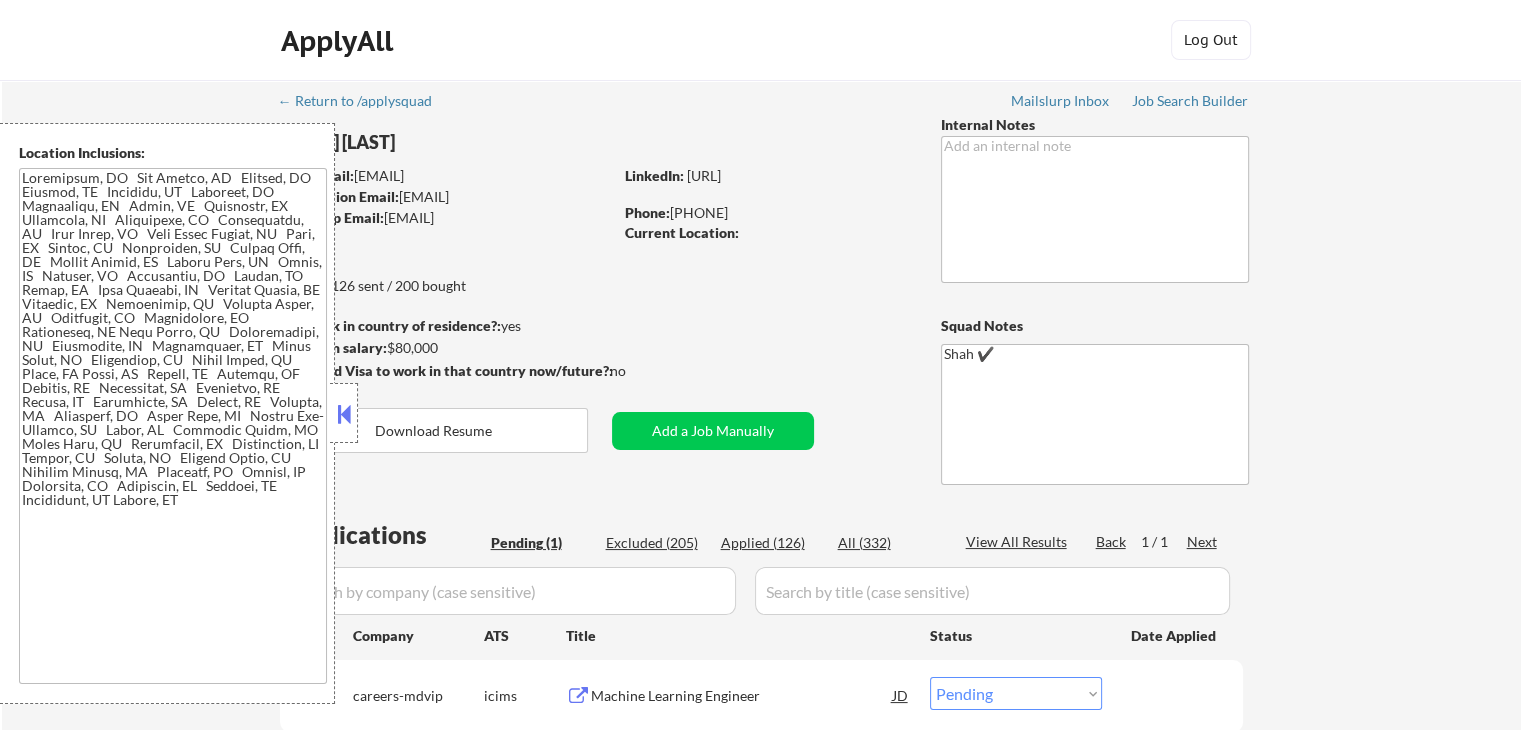 click at bounding box center (344, 414) 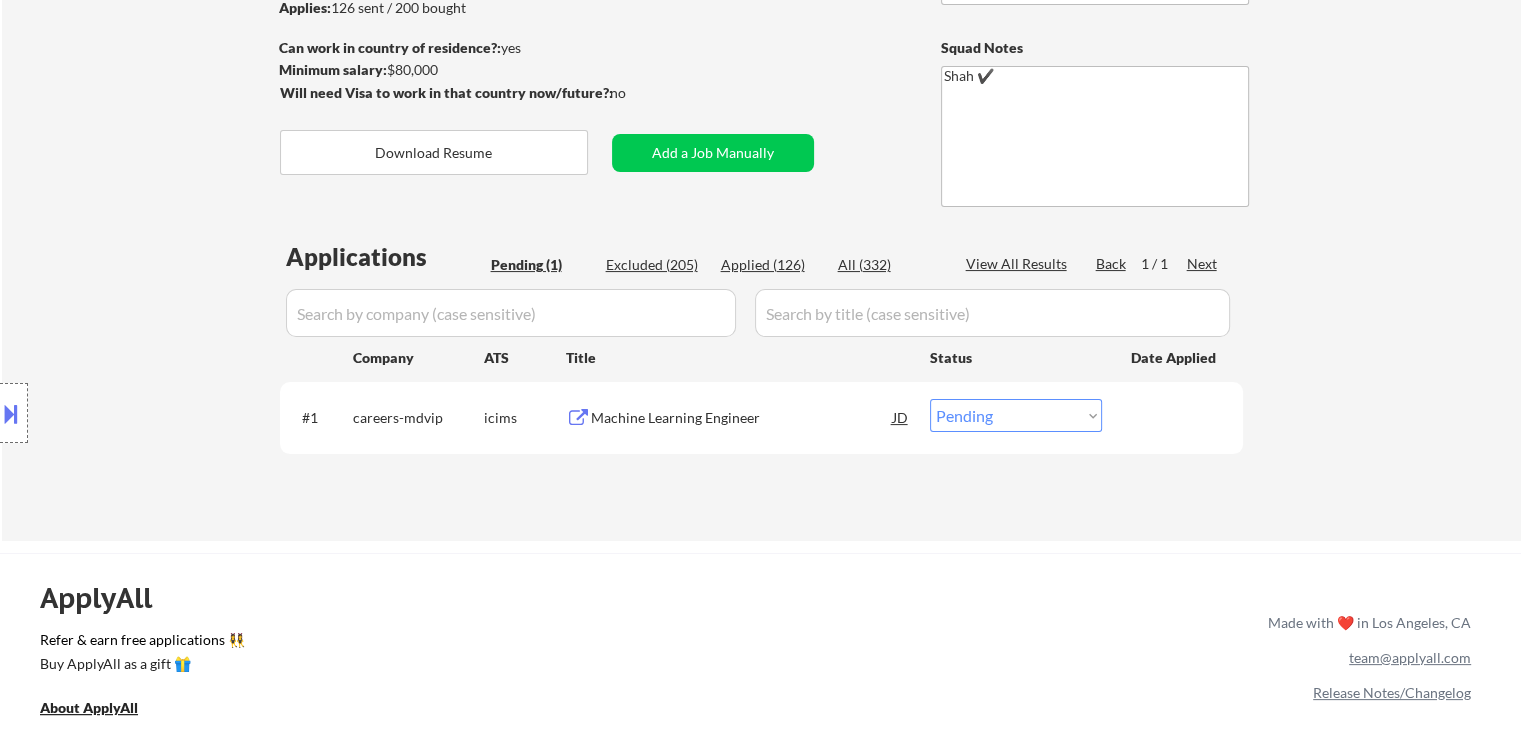 scroll, scrollTop: 300, scrollLeft: 0, axis: vertical 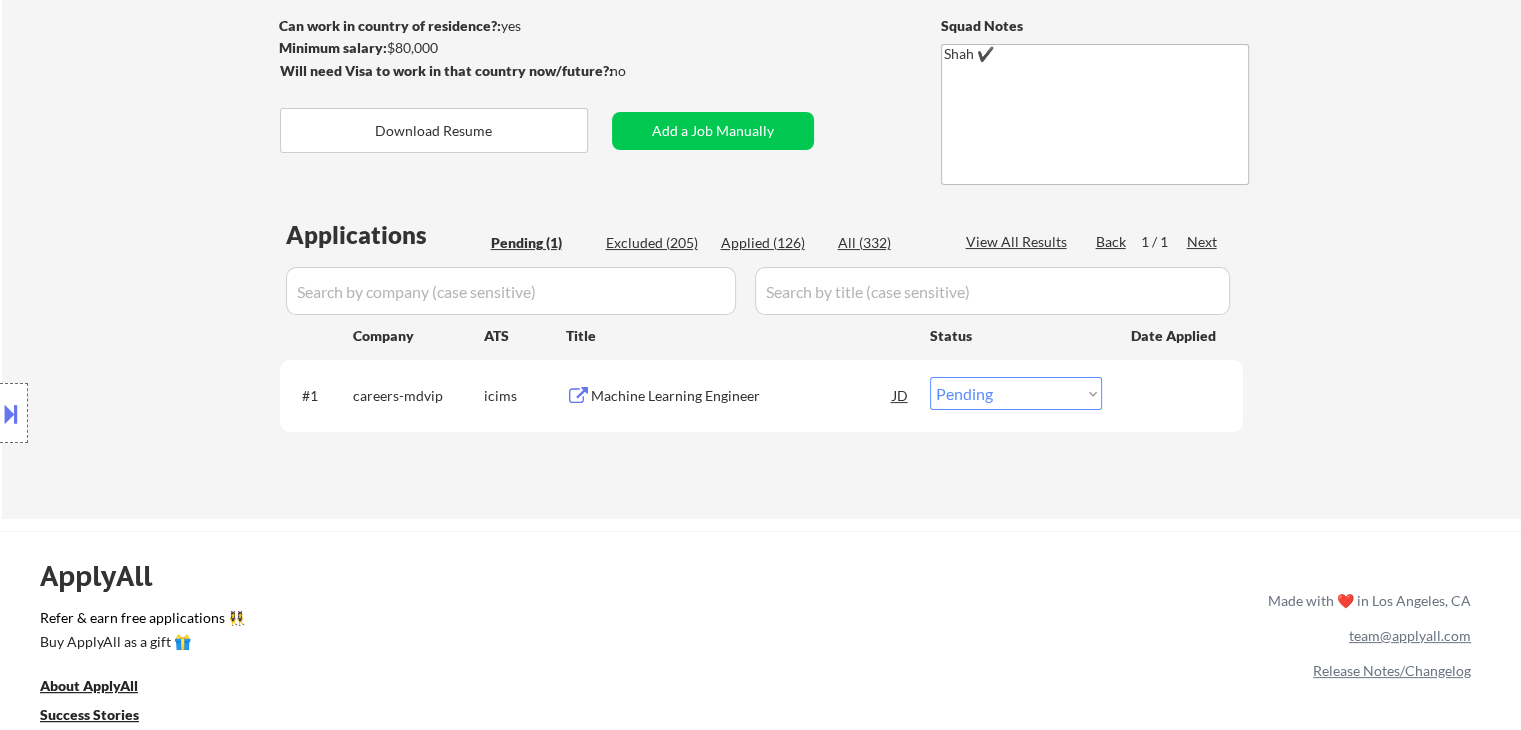 click on "Machine Learning Engineer" at bounding box center (742, 396) 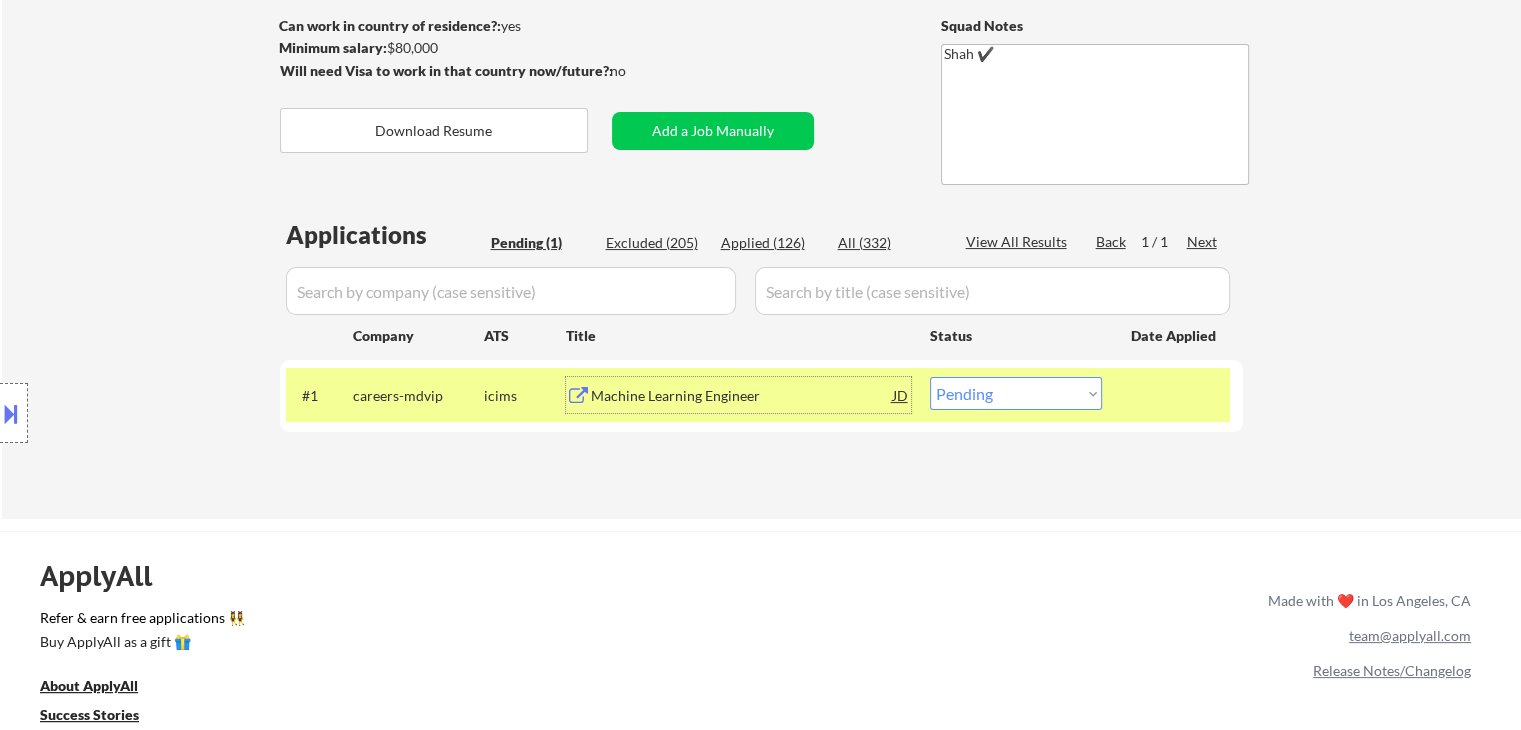click on "JD" at bounding box center [901, 395] 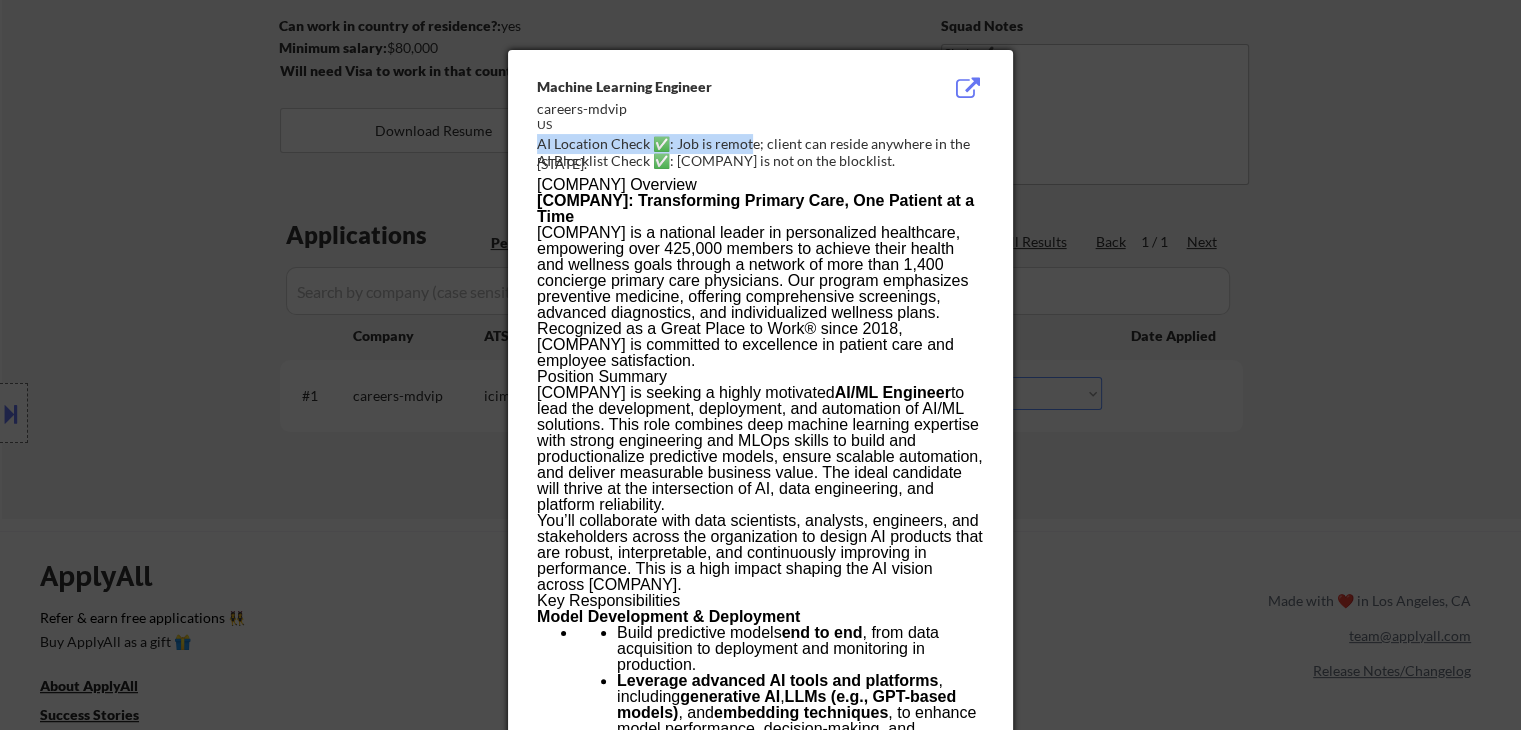 drag, startPoint x: 719, startPoint y: 137, endPoint x: 753, endPoint y: 139, distance: 34.058773 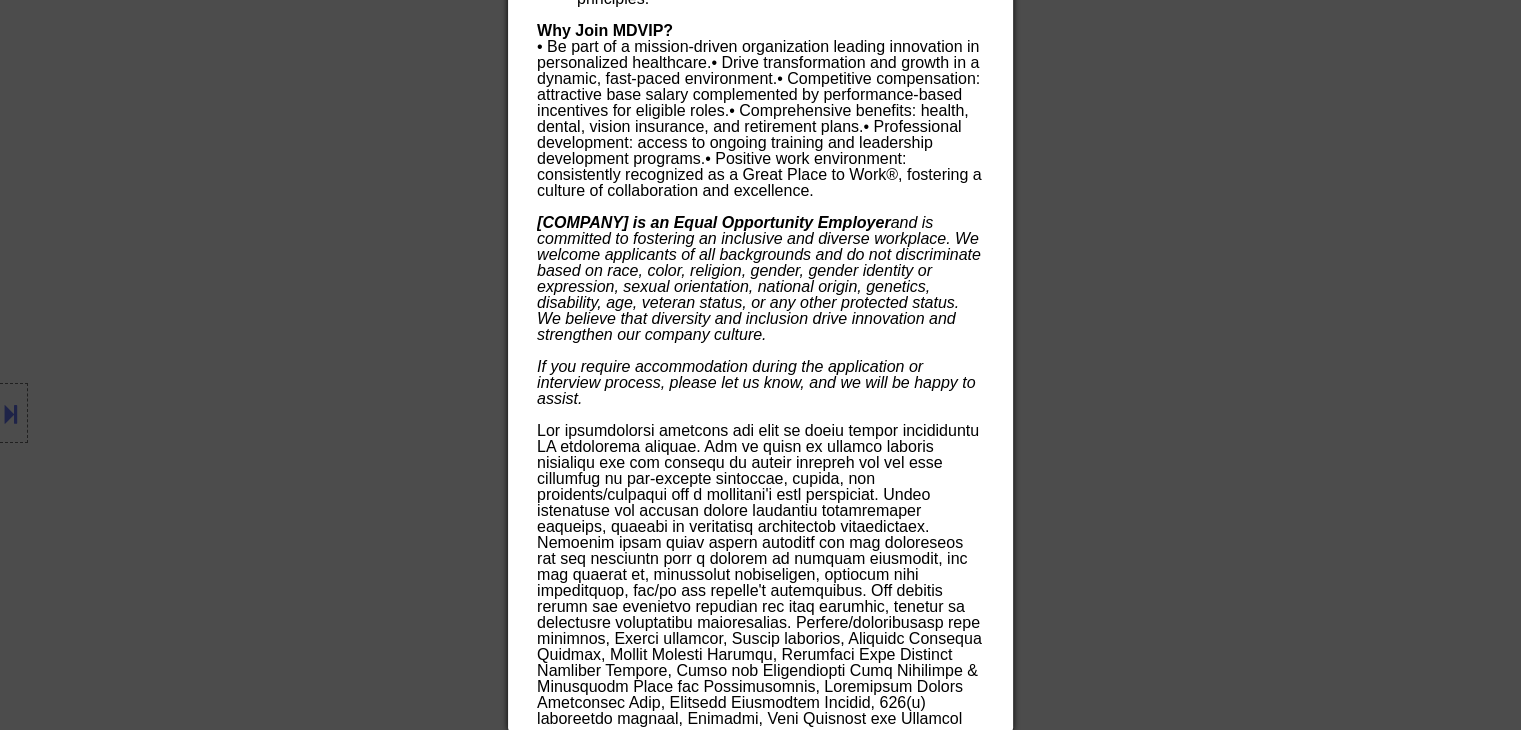 scroll, scrollTop: 2263, scrollLeft: 0, axis: vertical 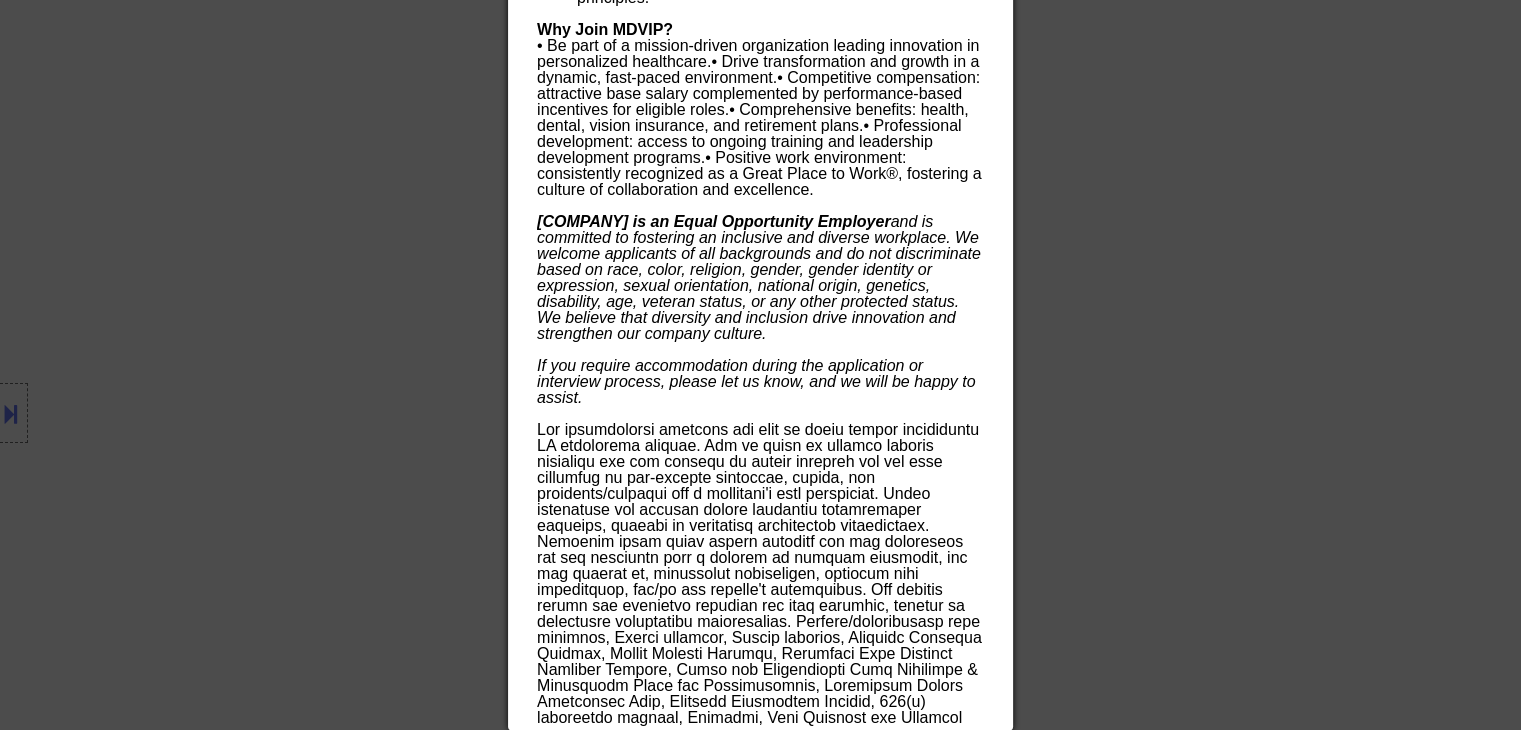click at bounding box center [760, 365] 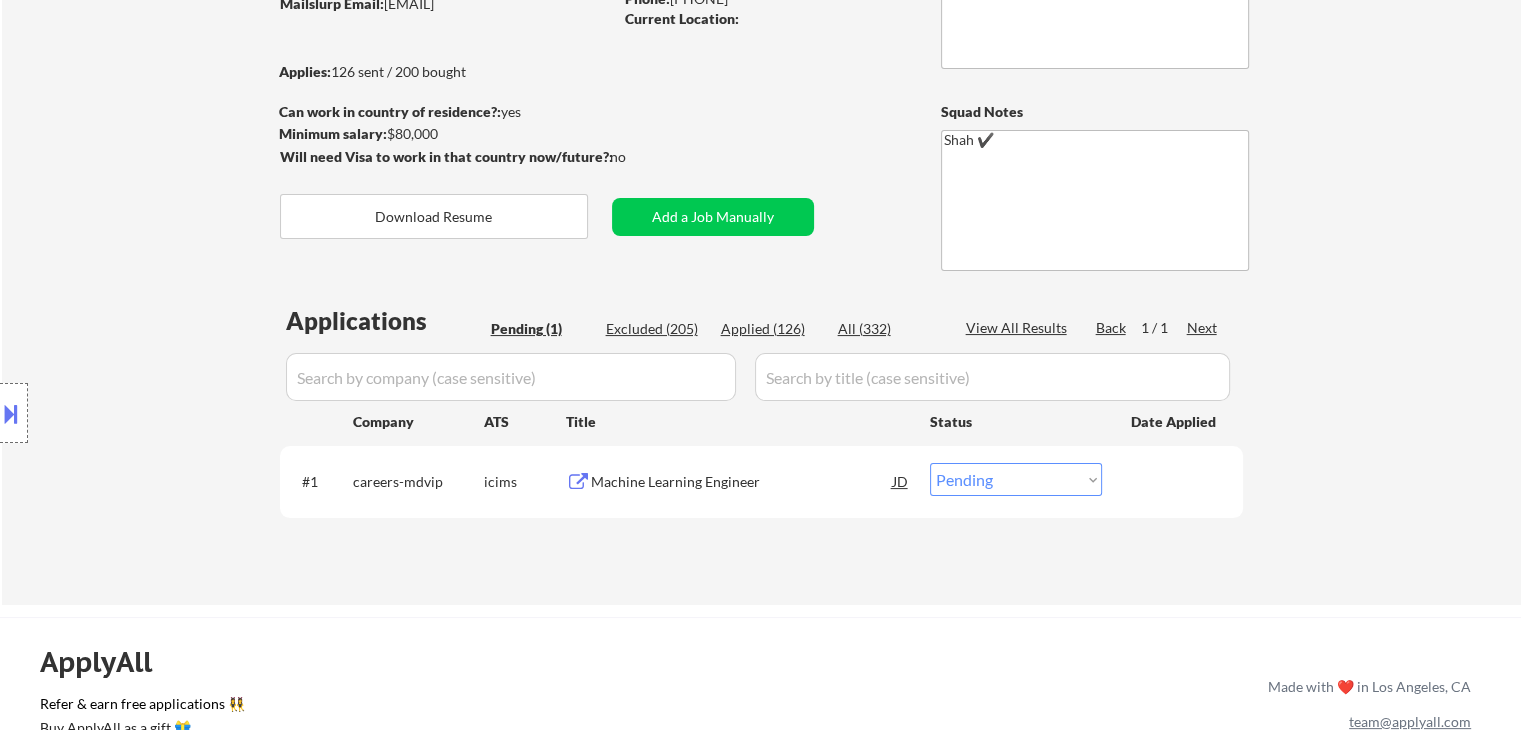 scroll, scrollTop: 414, scrollLeft: 0, axis: vertical 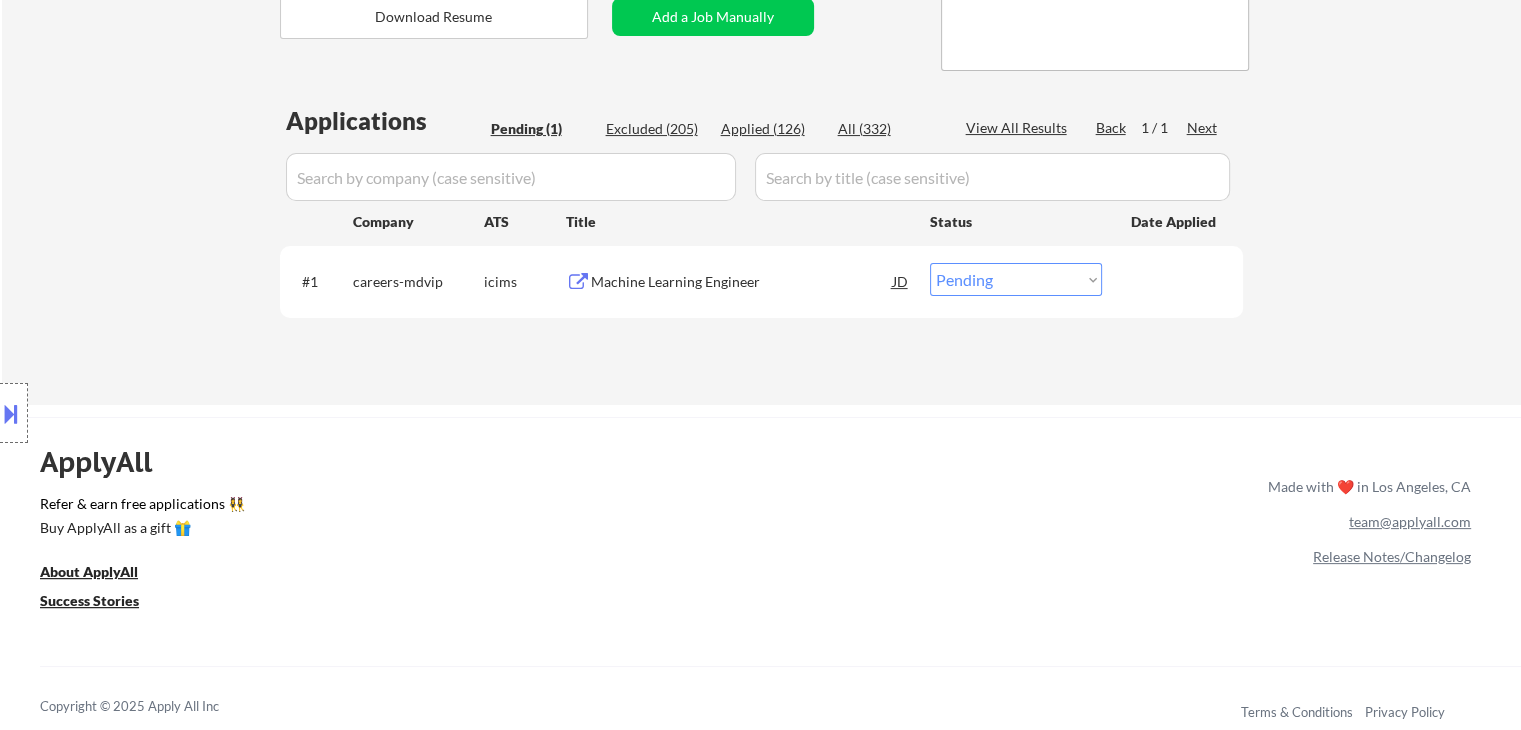 click on "Choose an option... Pending Applied Excluded (Questions) Excluded (Expired) Excluded (Location) Excluded (Bad Match) Excluded (Blocklist) Excluded (Salary) Excluded (Other)" at bounding box center [1016, 279] 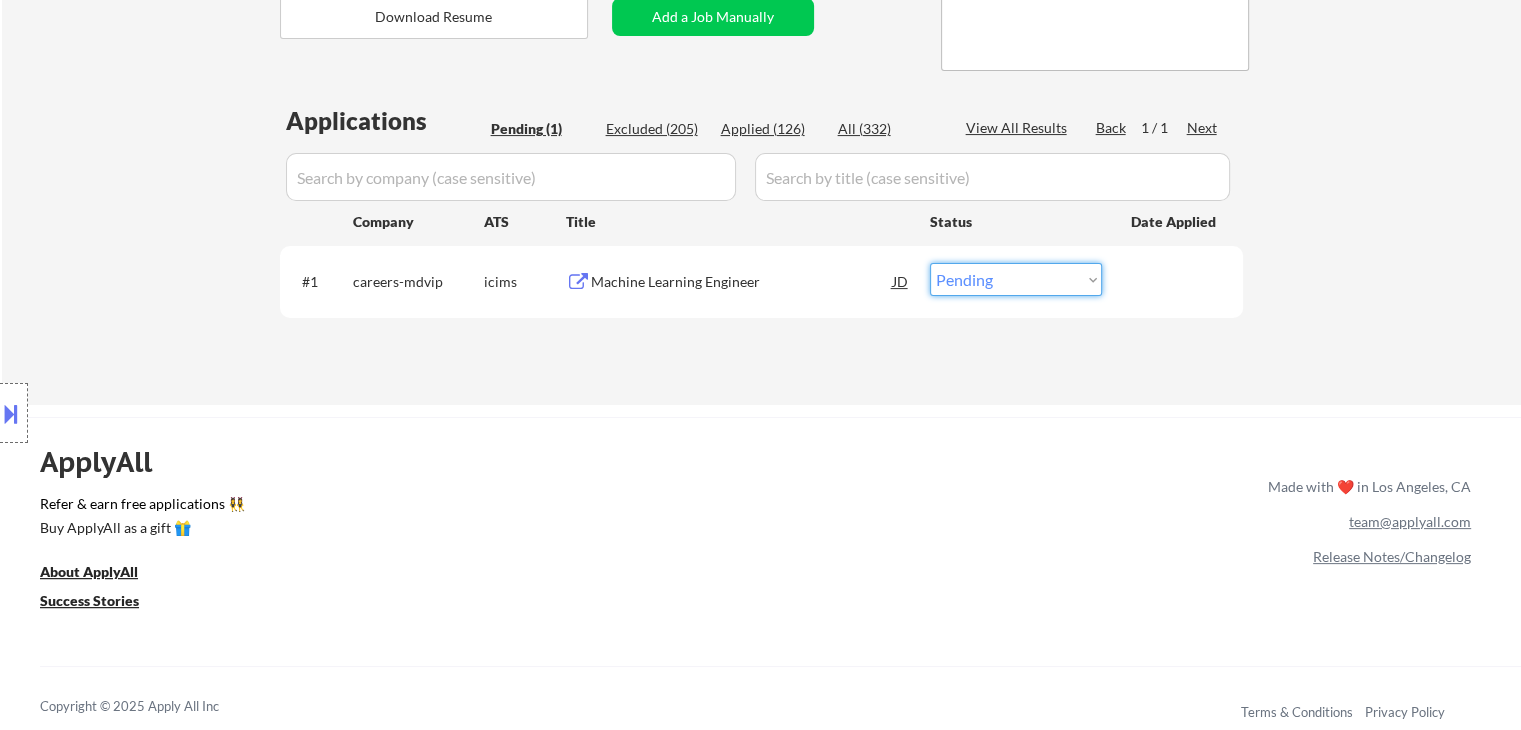 select on ""excluded"" 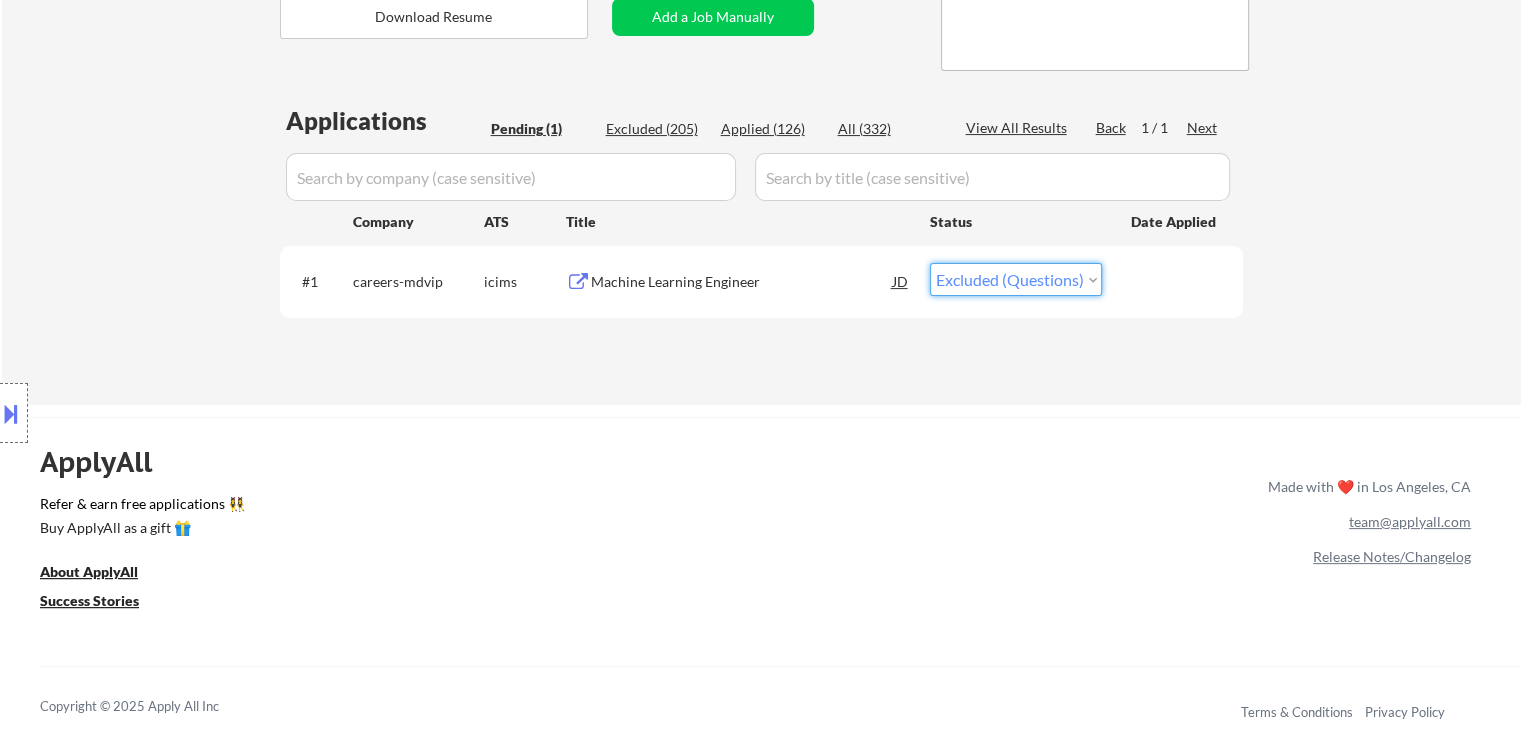 click on "Choose an option... Pending Applied Excluded (Questions) Excluded (Expired) Excluded (Location) Excluded (Bad Match) Excluded (Blocklist) Excluded (Salary) Excluded (Other)" at bounding box center (1016, 279) 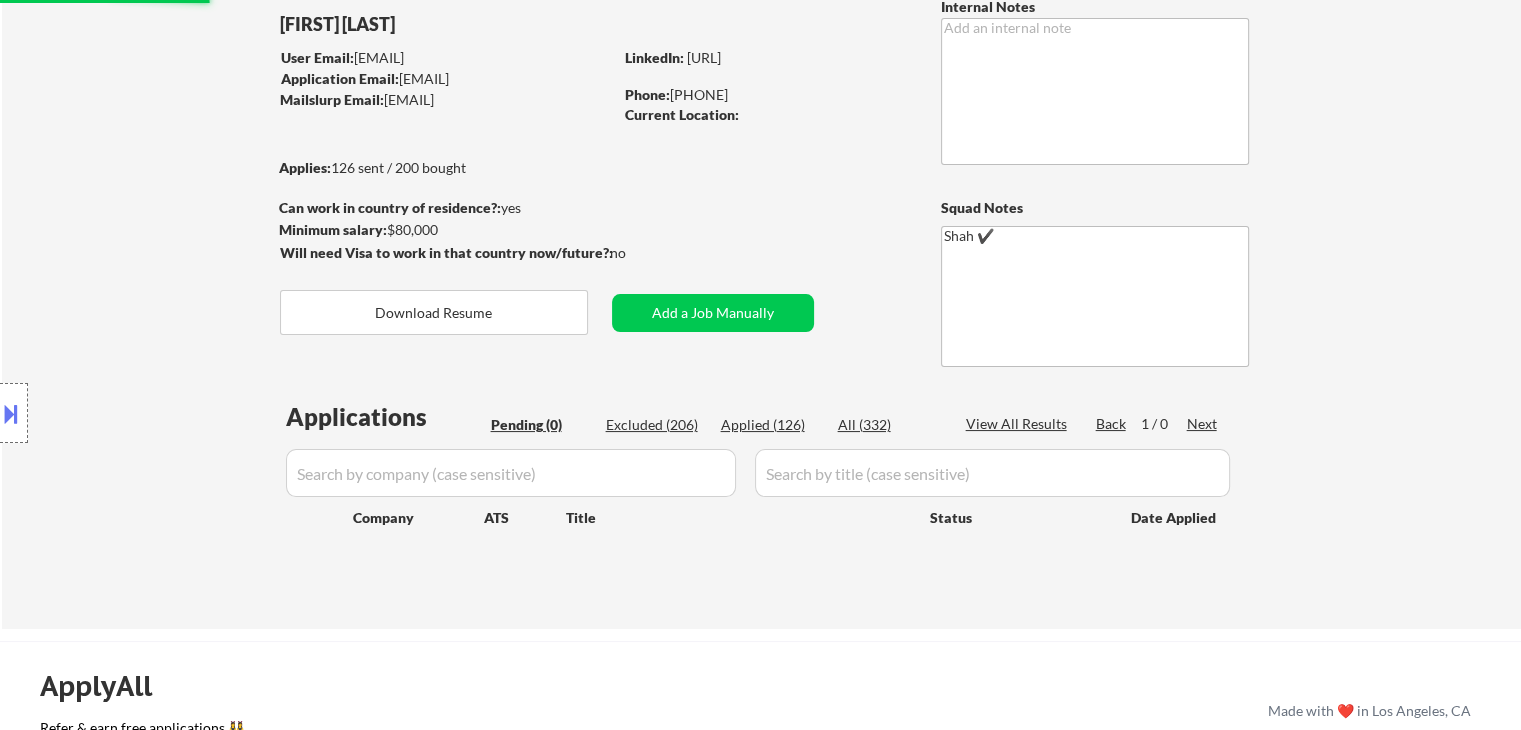 scroll, scrollTop: 114, scrollLeft: 0, axis: vertical 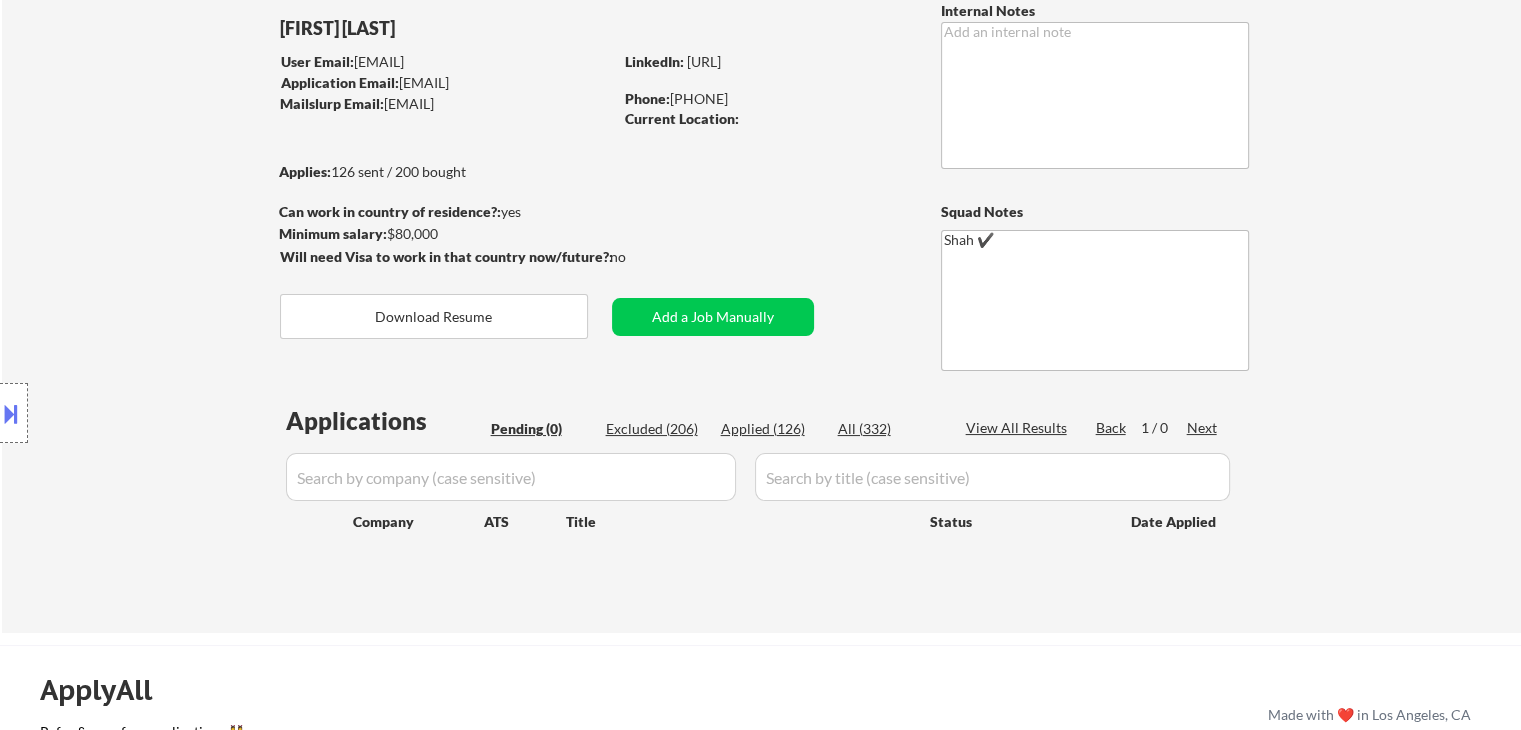 click on "Applied (126)" at bounding box center (771, 429) 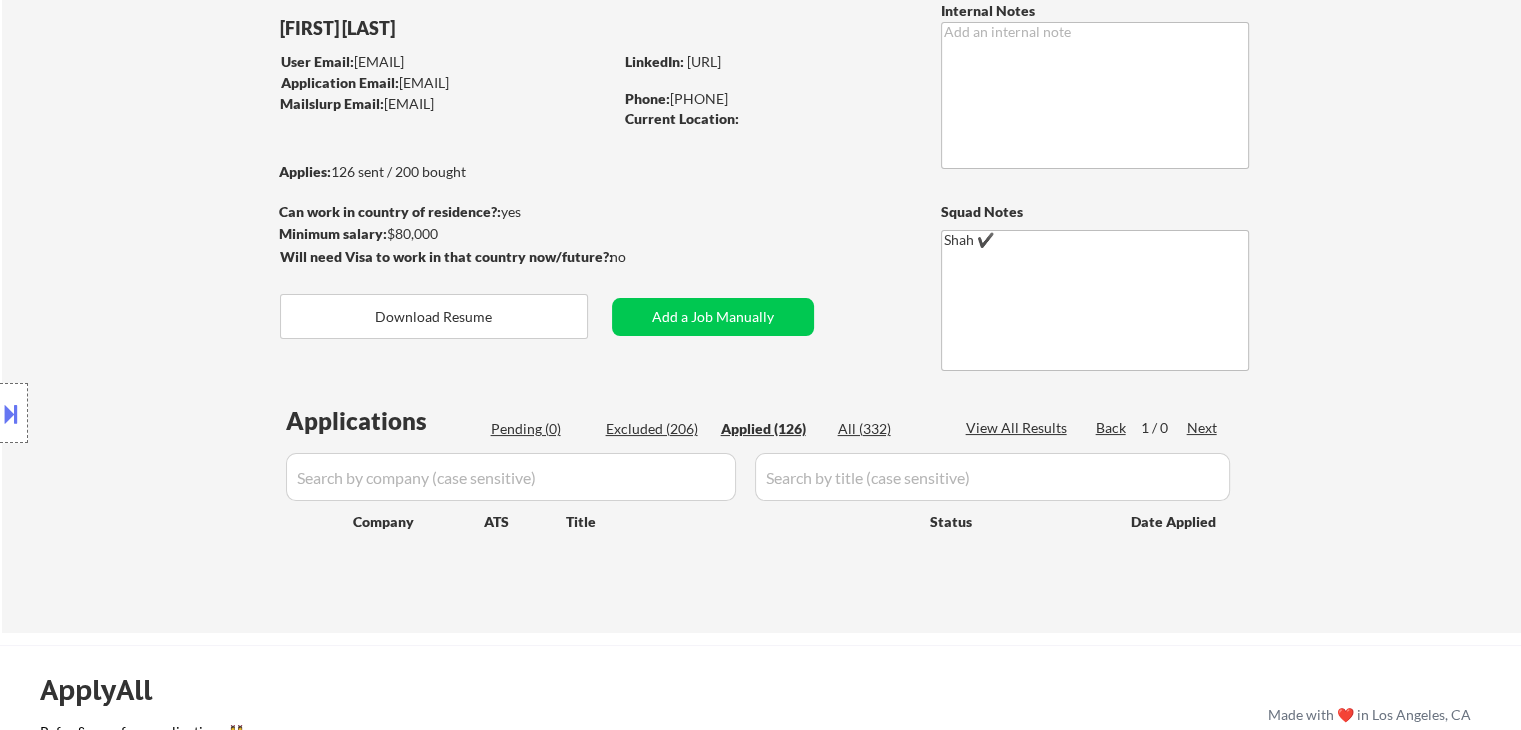 select on ""applied"" 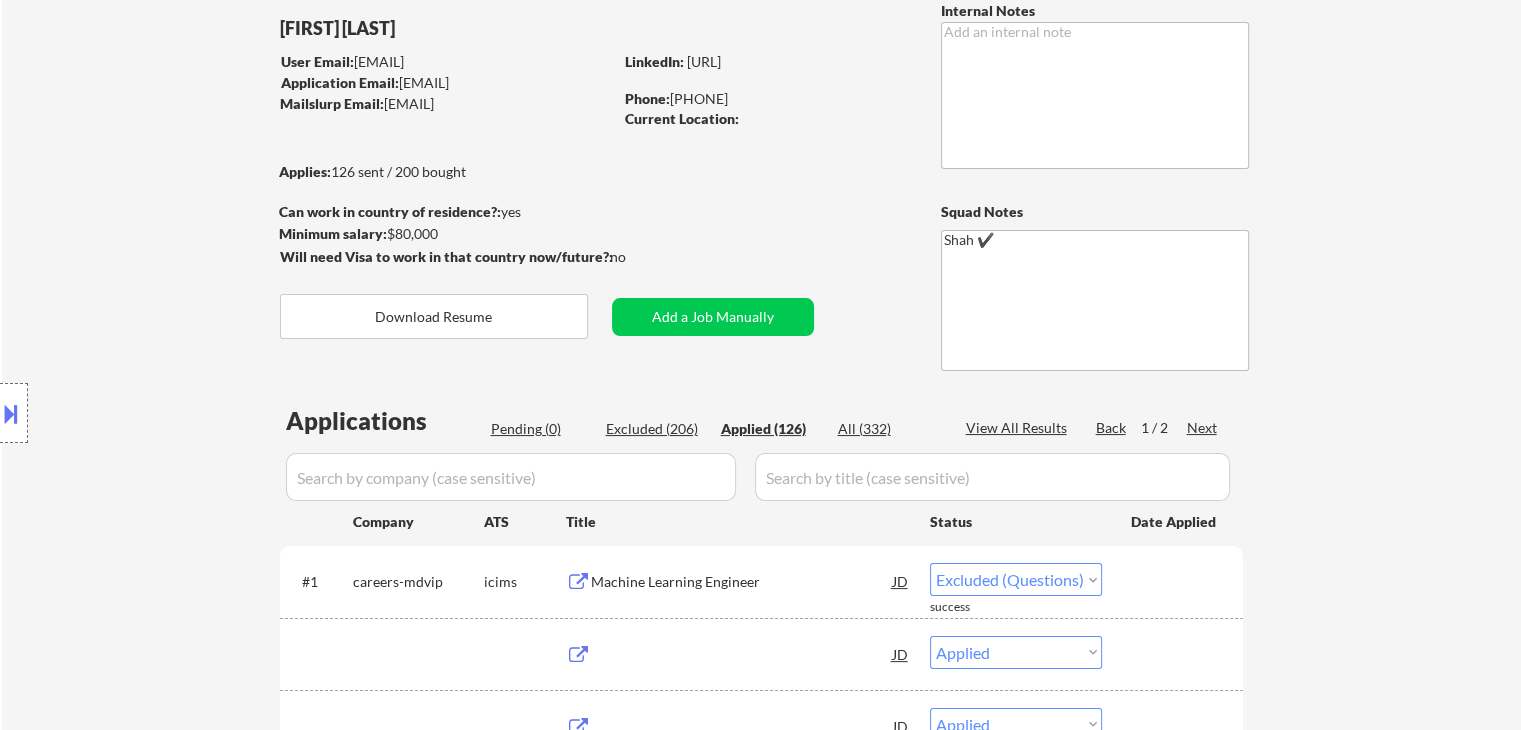 select on ""applied"" 